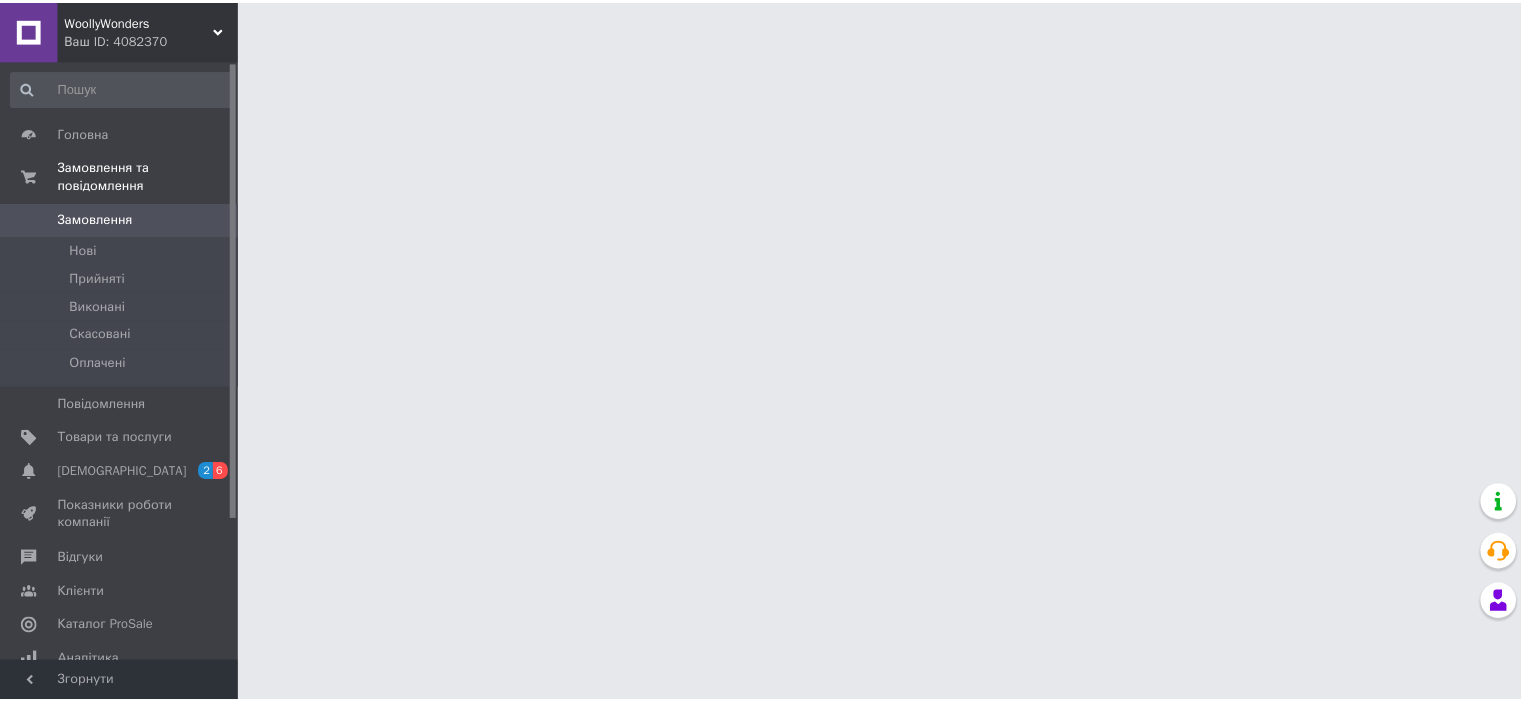 scroll, scrollTop: 0, scrollLeft: 0, axis: both 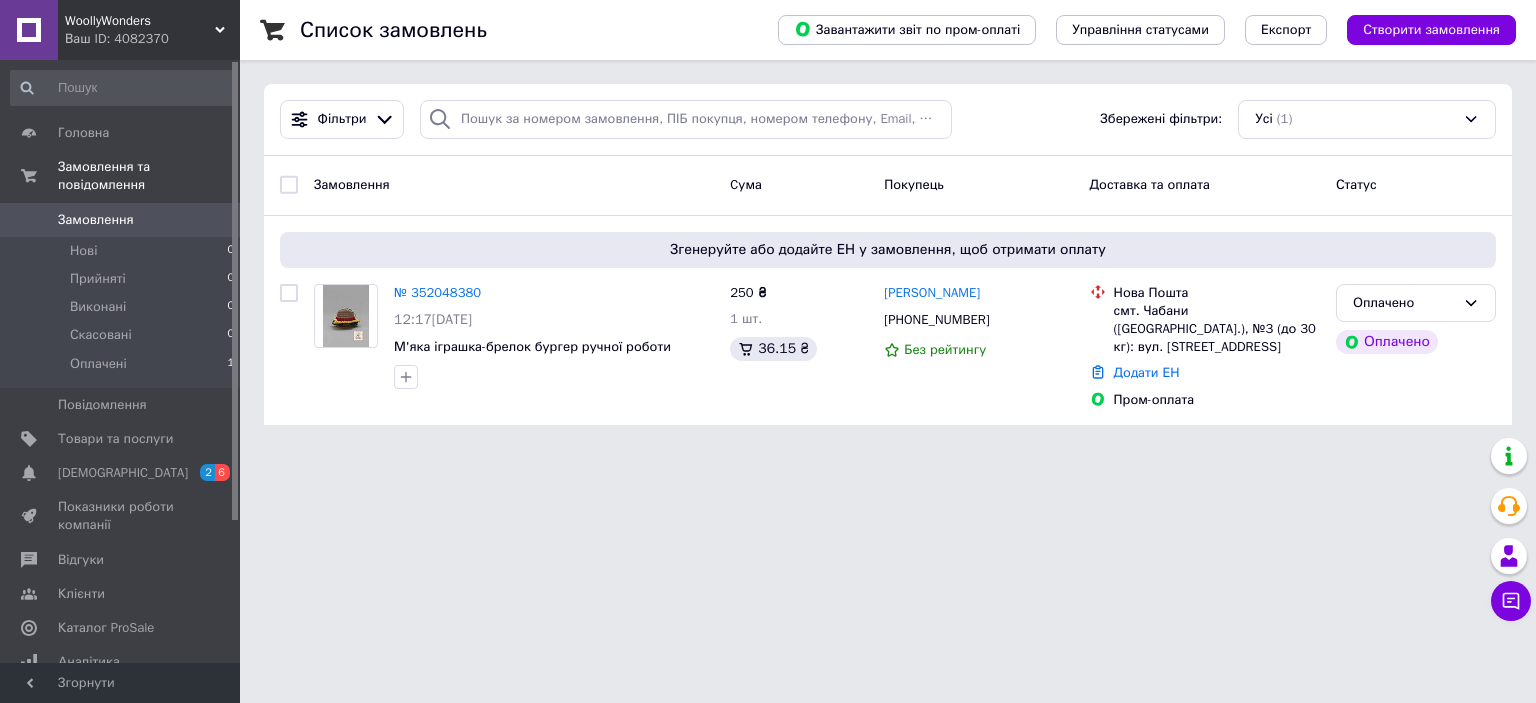 click on "WoollyWonders Ваш ID: 4082370 Сайт WoollyWonders Кабінет покупця Перевірити стан системи Сторінка на порталі Довідка Вийти Головна Замовлення та повідомлення Замовлення 0 Нові 0 Прийняті 0 Виконані 0 Скасовані 0 Оплачені 1 Повідомлення 0 Товари та послуги Сповіщення 2 6 Показники роботи компанії Відгуки Клієнти Каталог ProSale Аналітика Управління сайтом Гаманець компанії [PERSON_NAME] Тарифи та рахунки Prom мікс 1 000 Згорнути
Список замовлень   Завантажити звіт по пром-оплаті Управління статусами Експорт Усі" at bounding box center [768, 224] 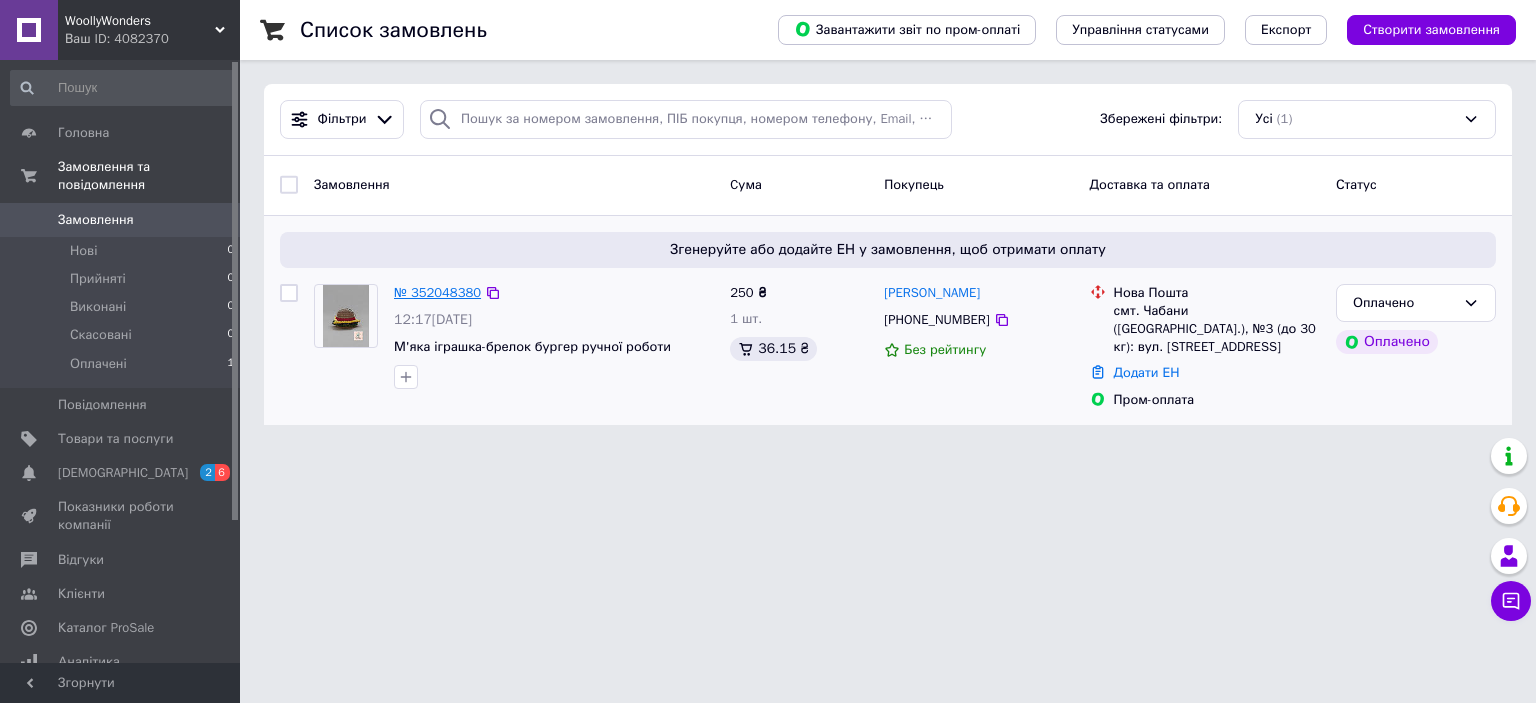 click on "№ 352048380" at bounding box center (437, 292) 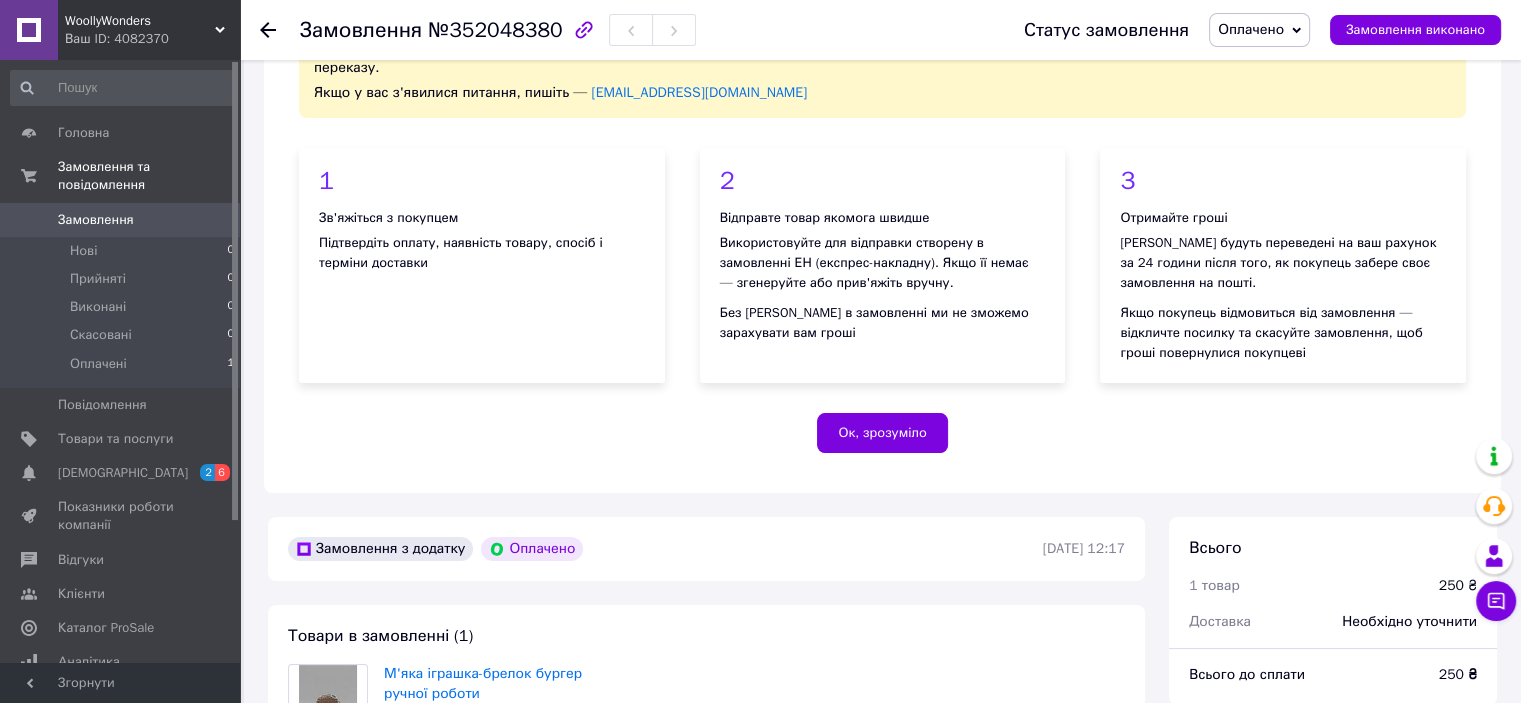 scroll, scrollTop: 100, scrollLeft: 0, axis: vertical 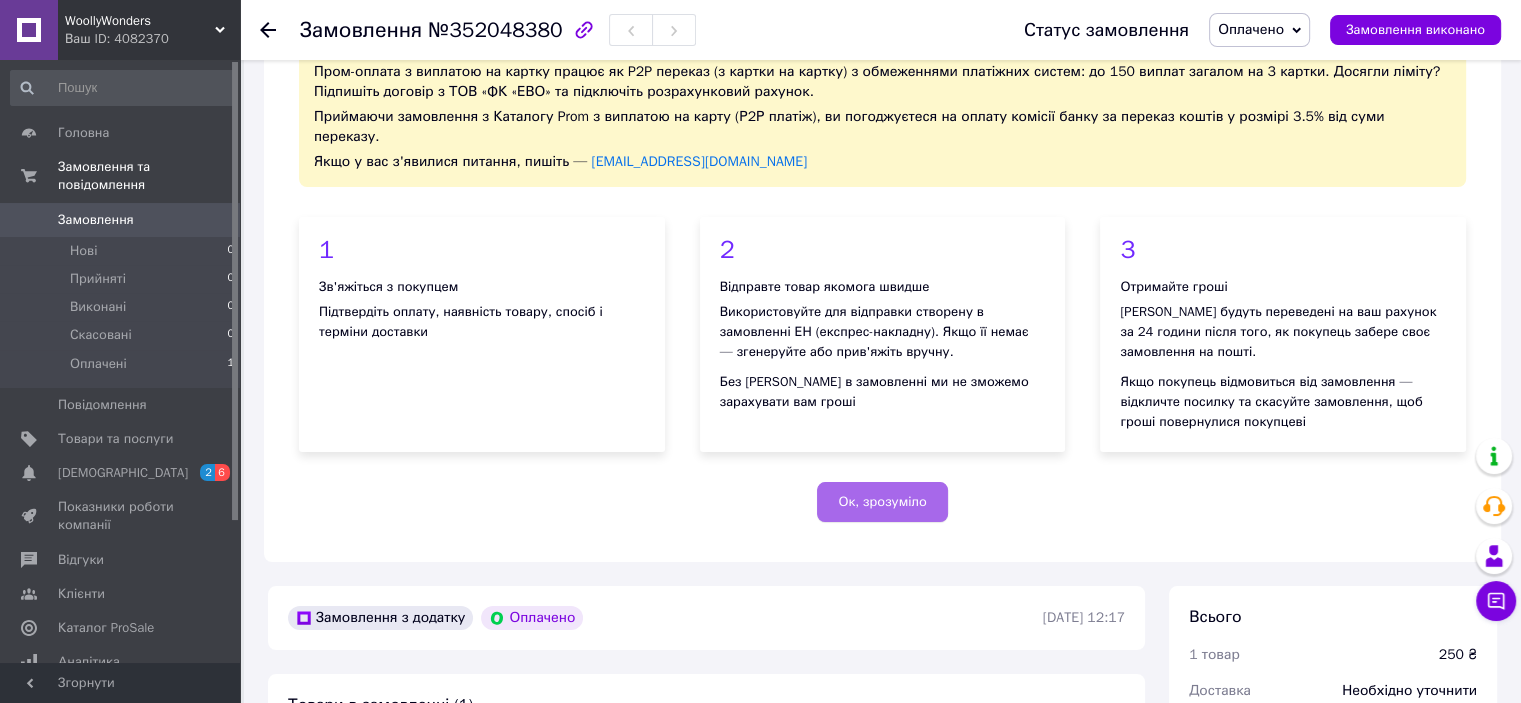 click on "Ок, зрозуміло" at bounding box center (882, 502) 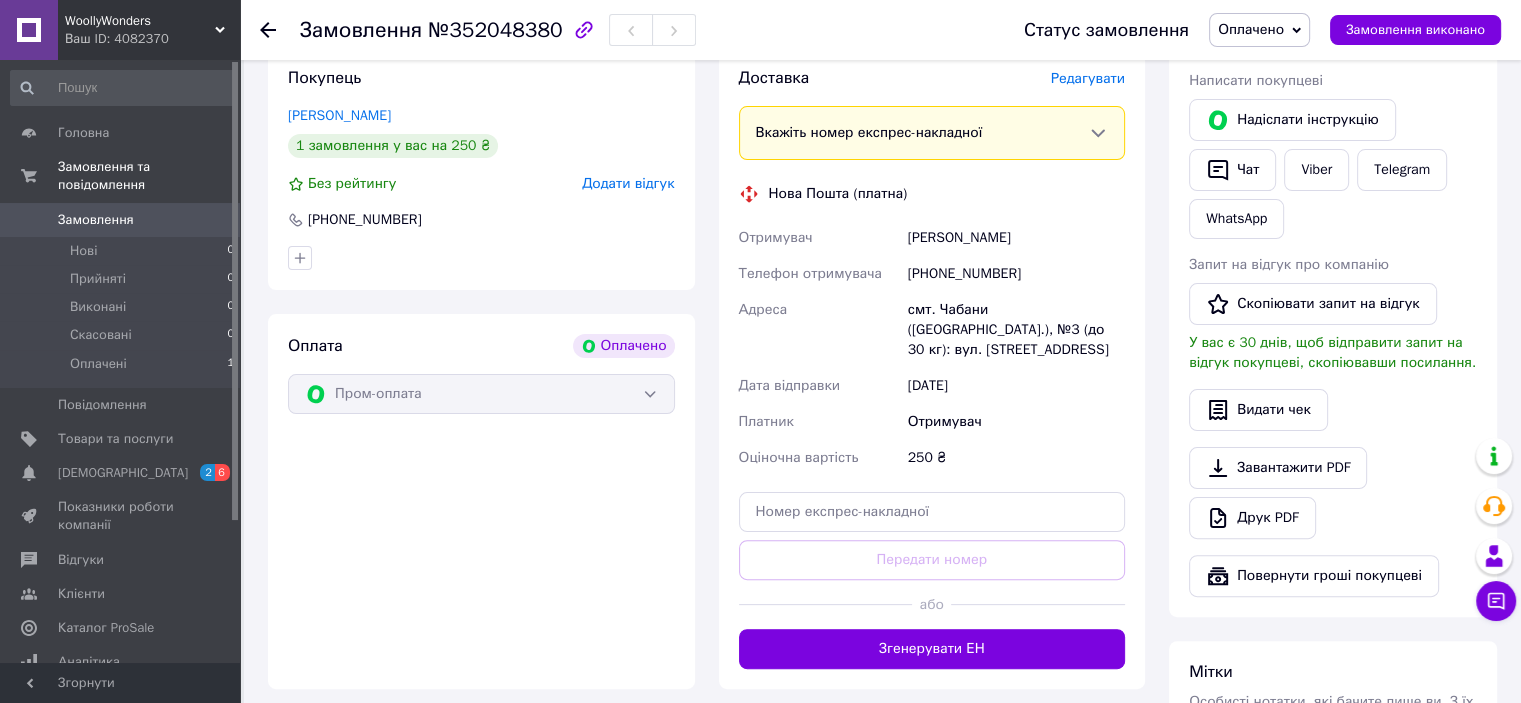 scroll, scrollTop: 214, scrollLeft: 0, axis: vertical 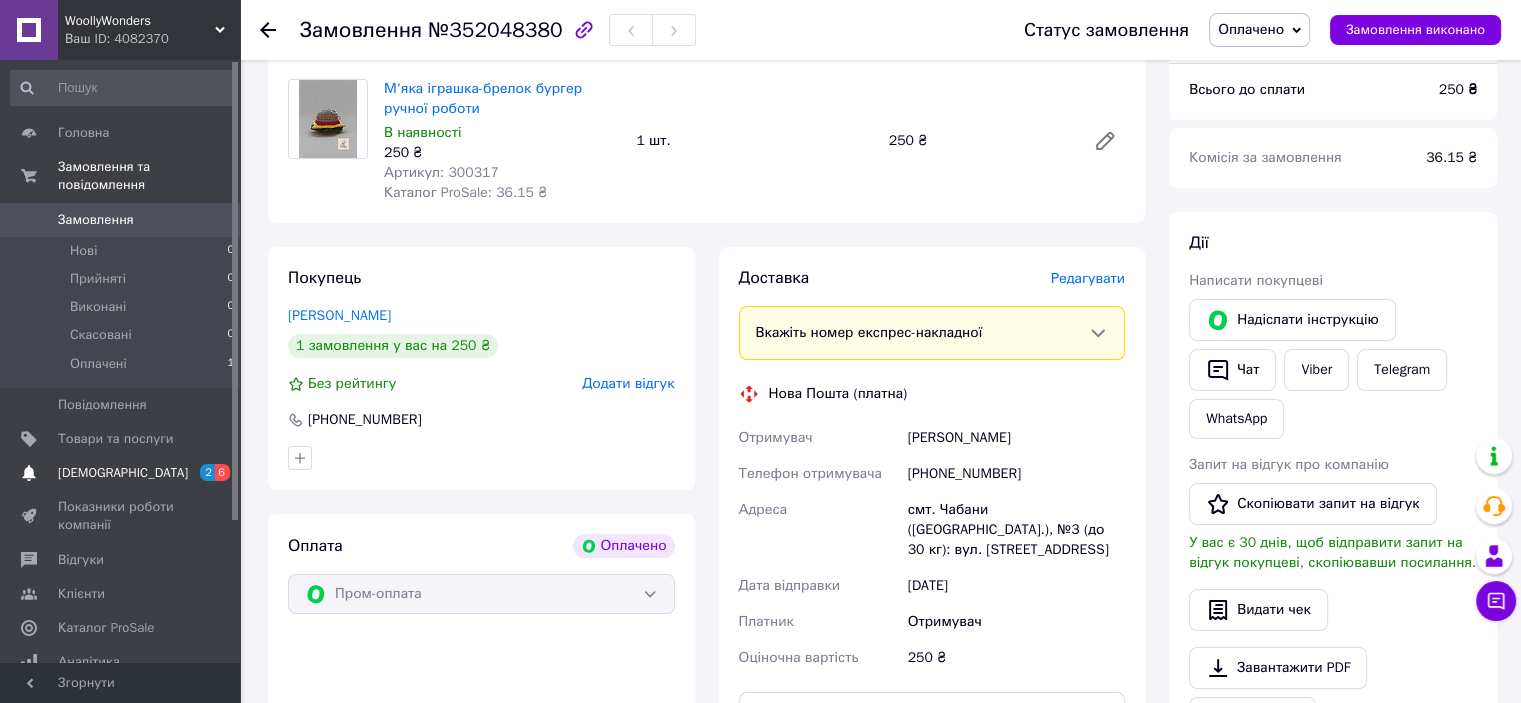 click on "[DEMOGRAPHIC_DATA]" at bounding box center (121, 473) 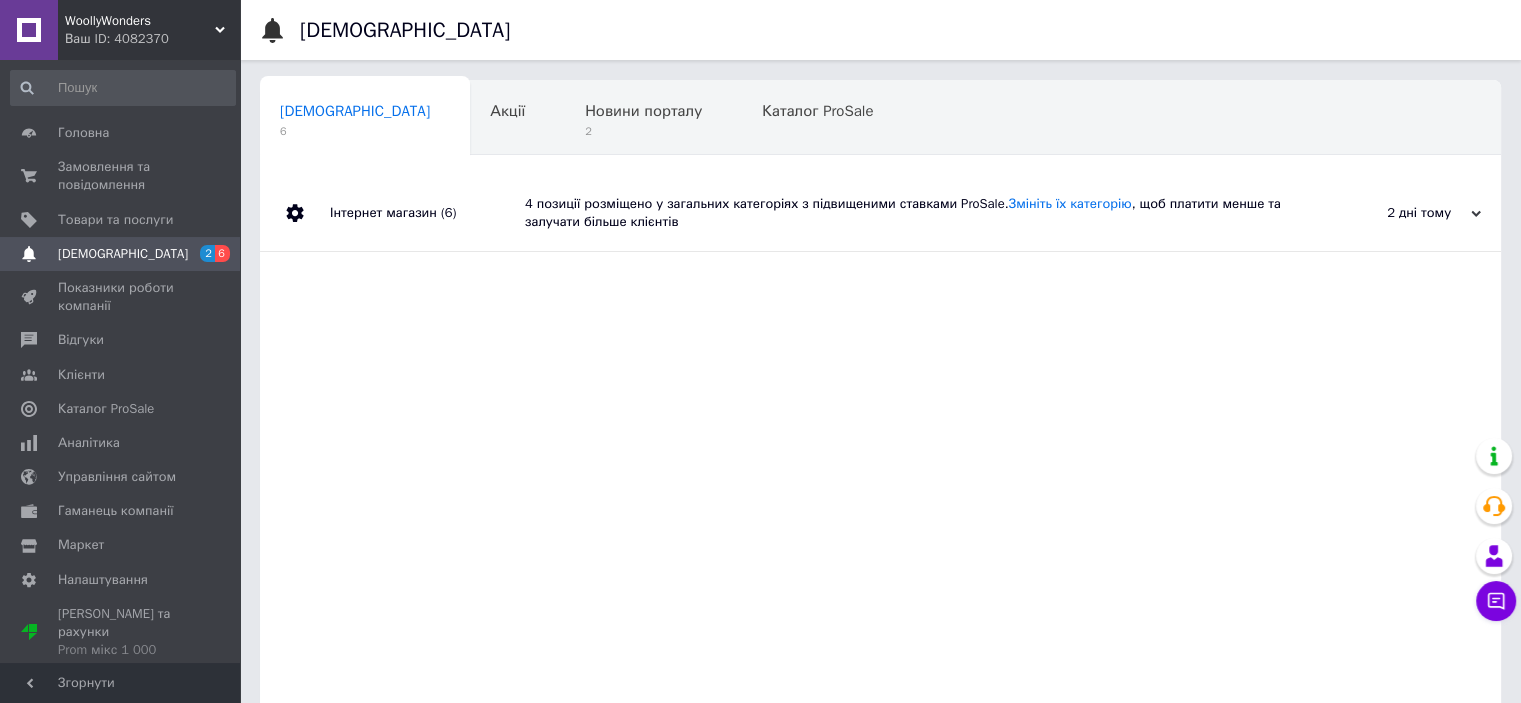 click on "4 позиції розміщено у загальних категоріях з підвищеними ставками ProSale.  Змініть їх категорію , щоб платити менше та залучати більше клієнтів" at bounding box center (903, 213) 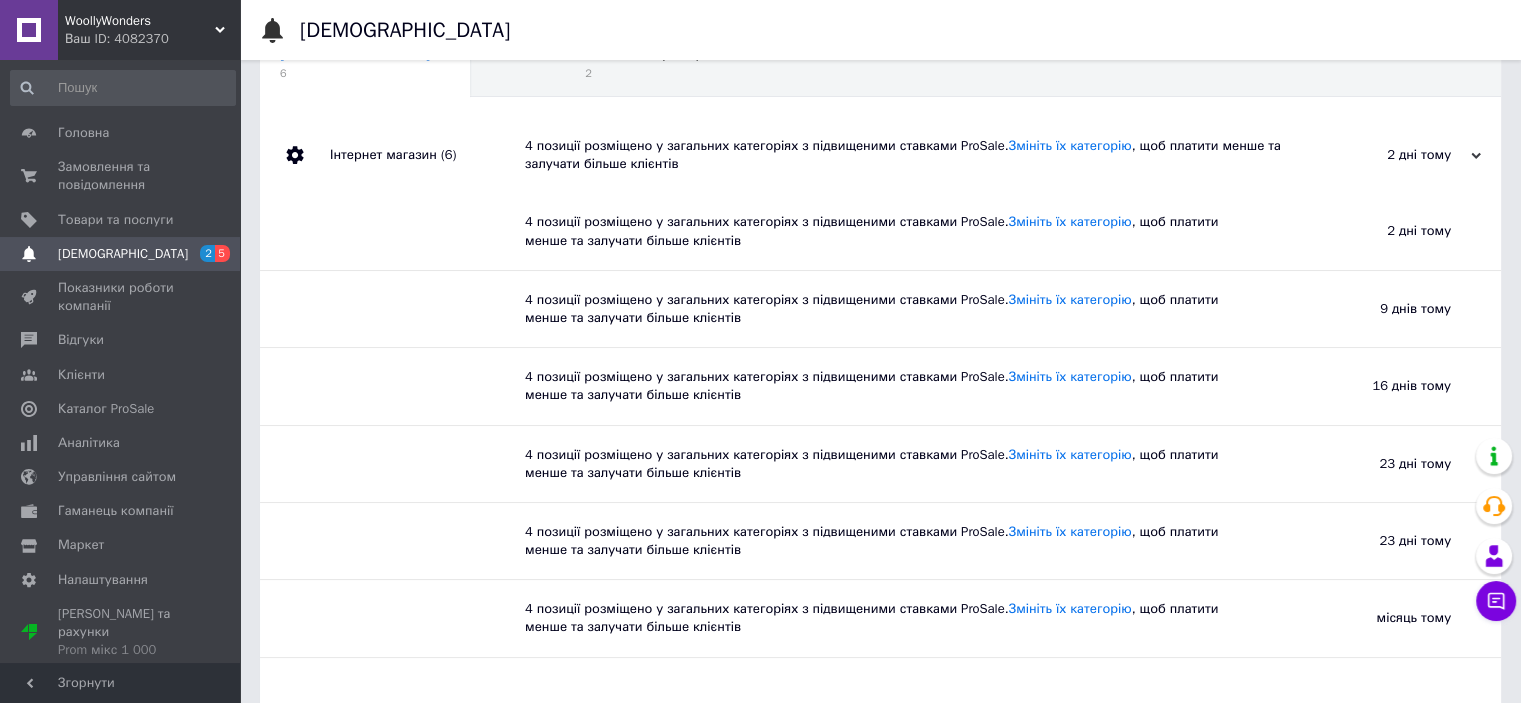 scroll, scrollTop: 0, scrollLeft: 0, axis: both 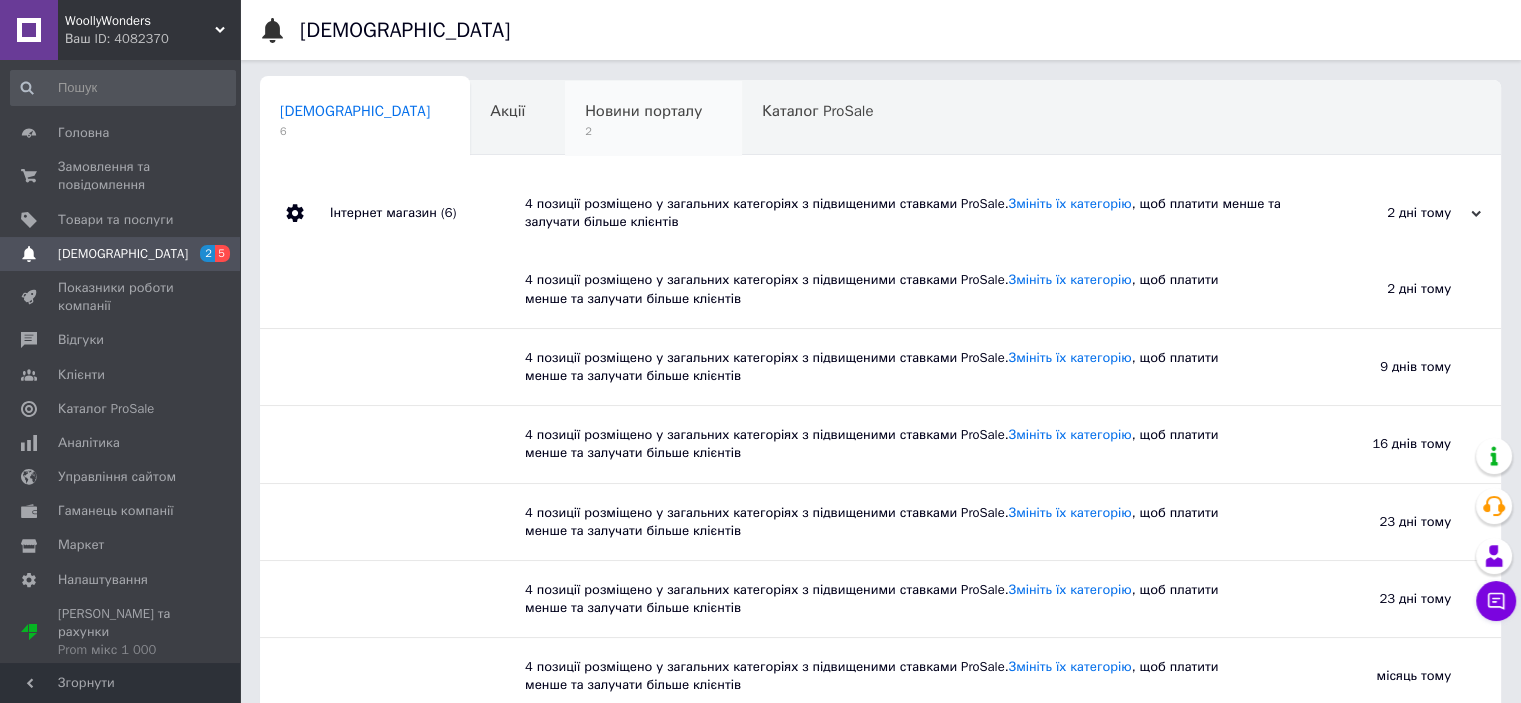 click on "Новини порталу" at bounding box center (643, 111) 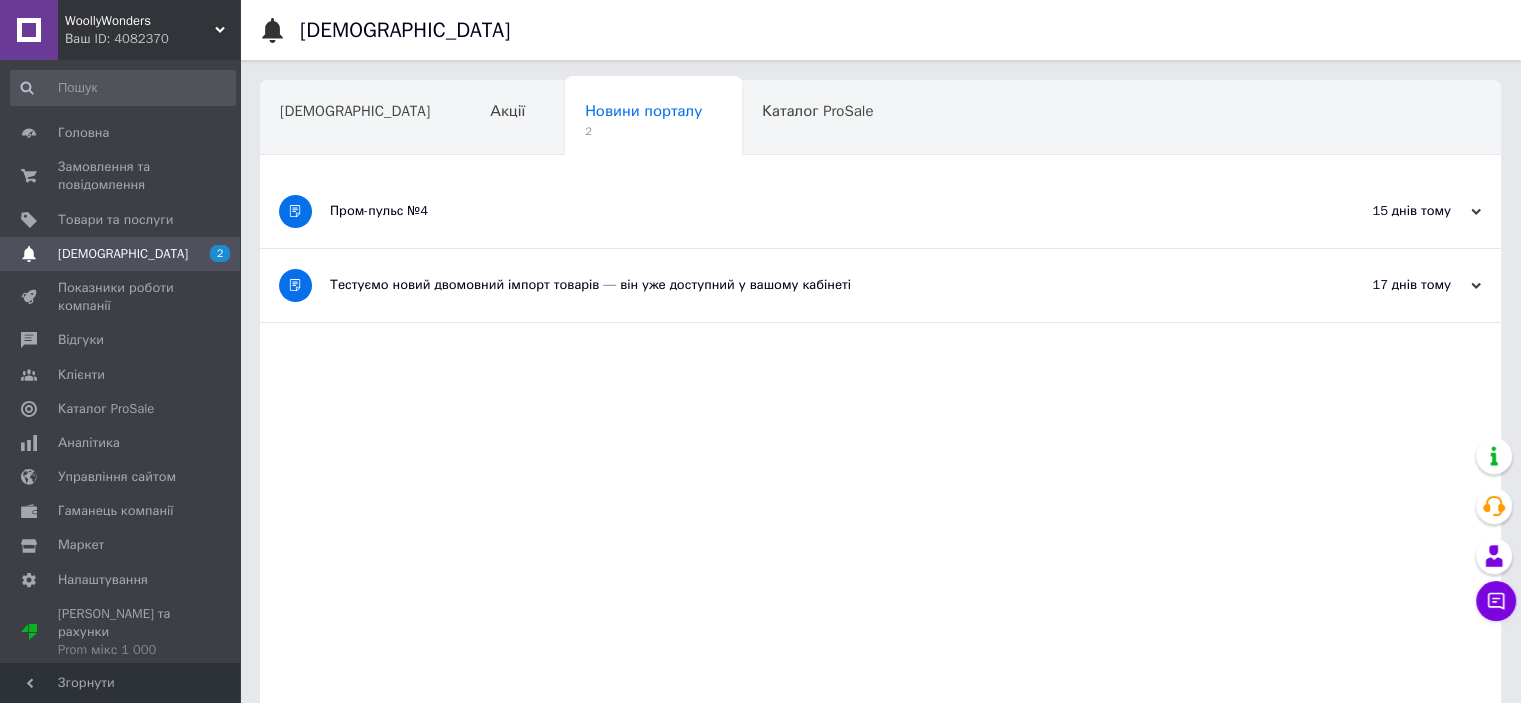 click on "Пром-пульс №4" at bounding box center (805, 211) 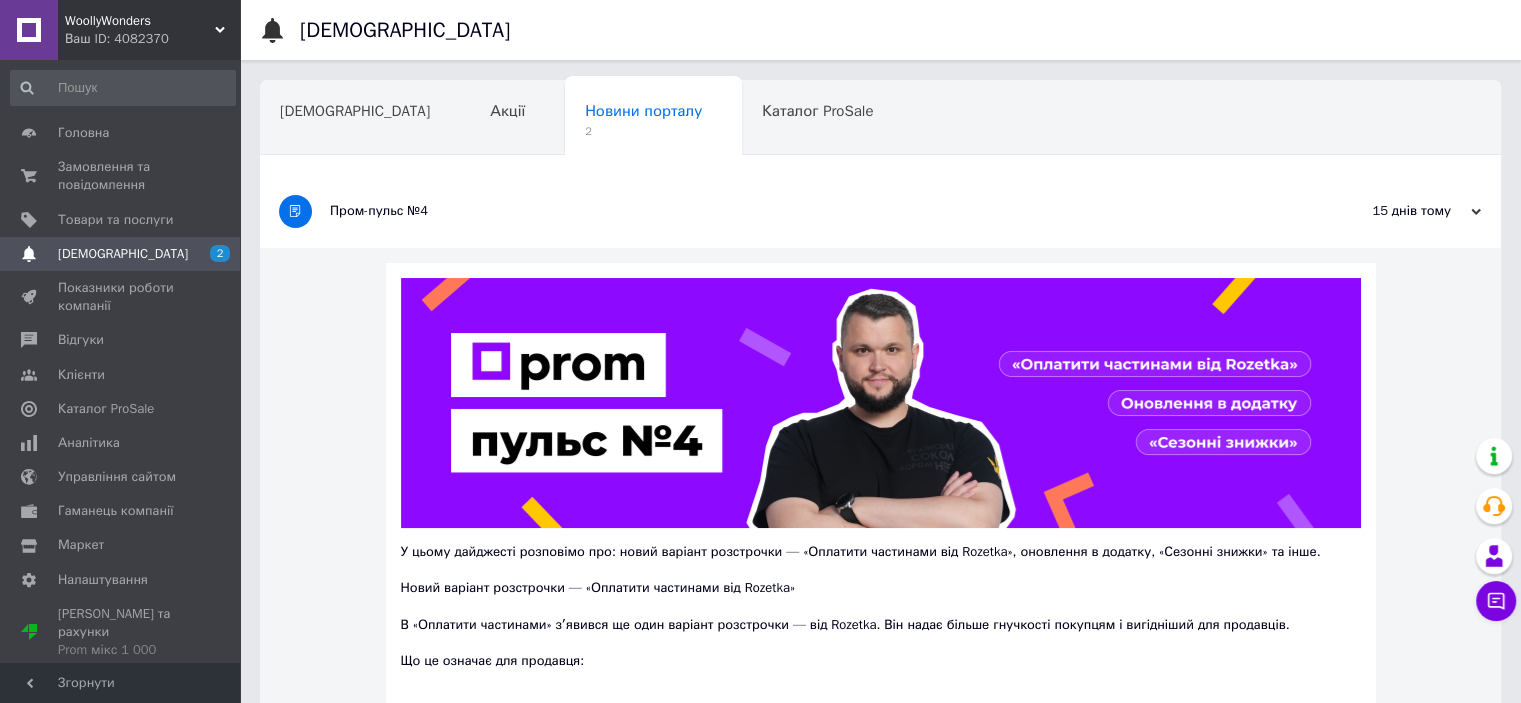 click on "Пром-пульс №4" at bounding box center (805, 211) 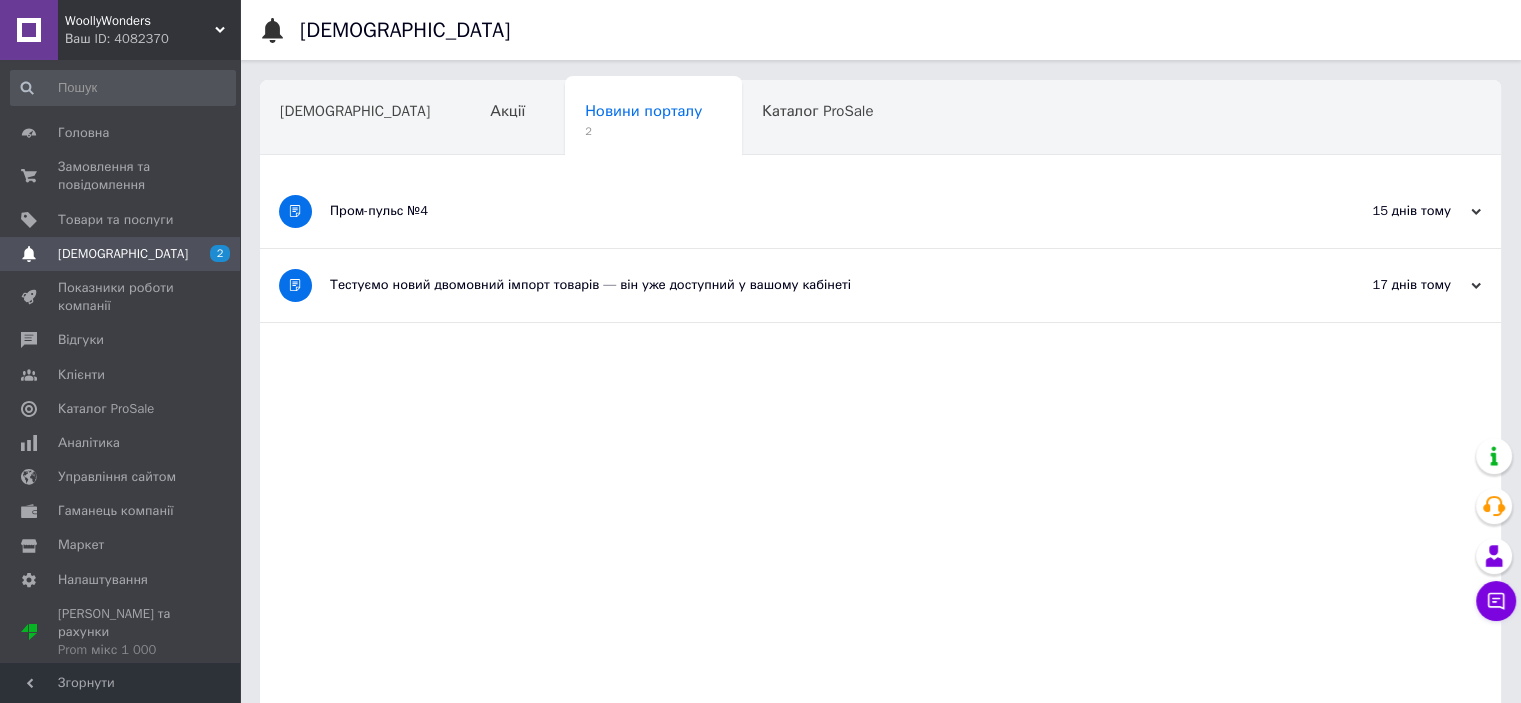 click on "Пром-пульс №4 15 днів тому [DATE] Тестуємо новий двомовний імпорт товарів — він уже доступний у вашому кабінеті 17 днів тому [DATE]" at bounding box center (880, 480) 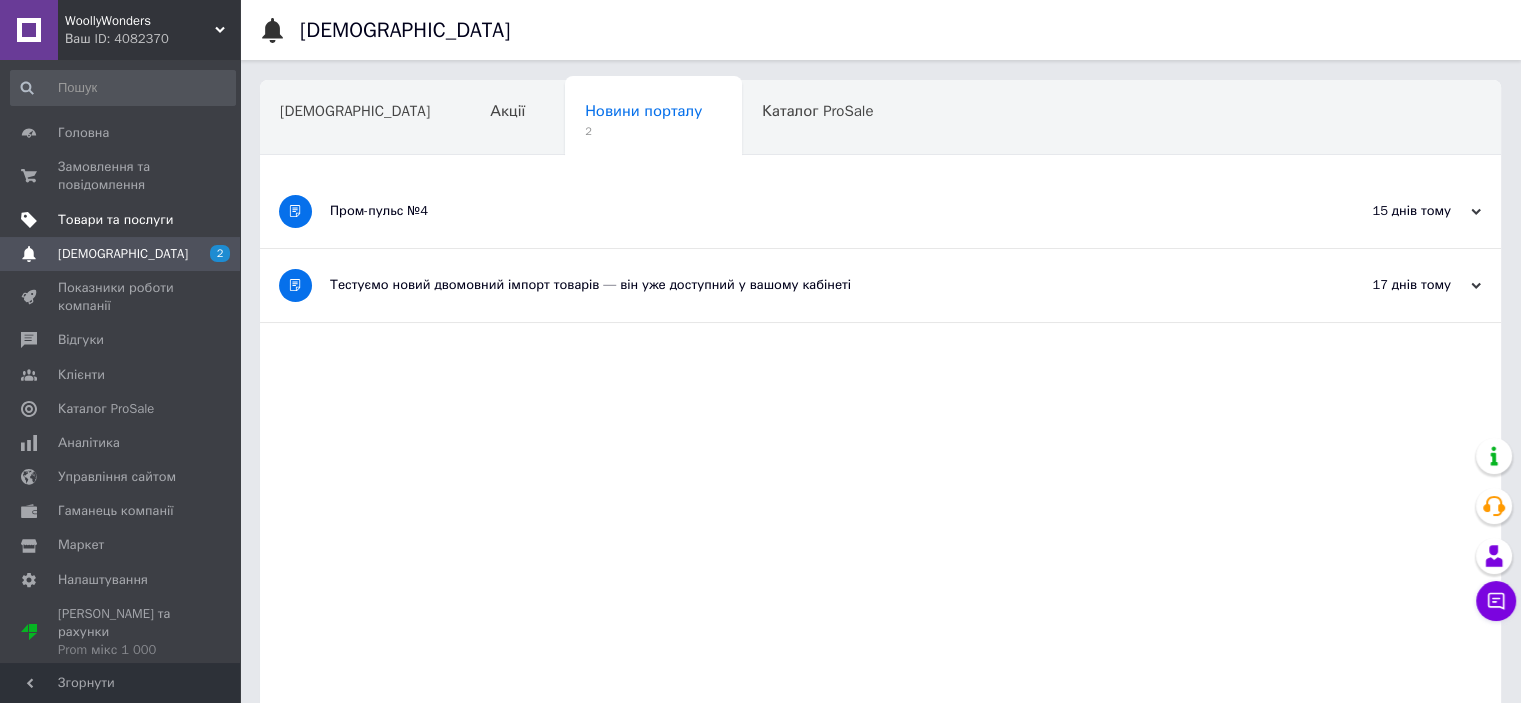 click on "Товари та послуги" at bounding box center [115, 220] 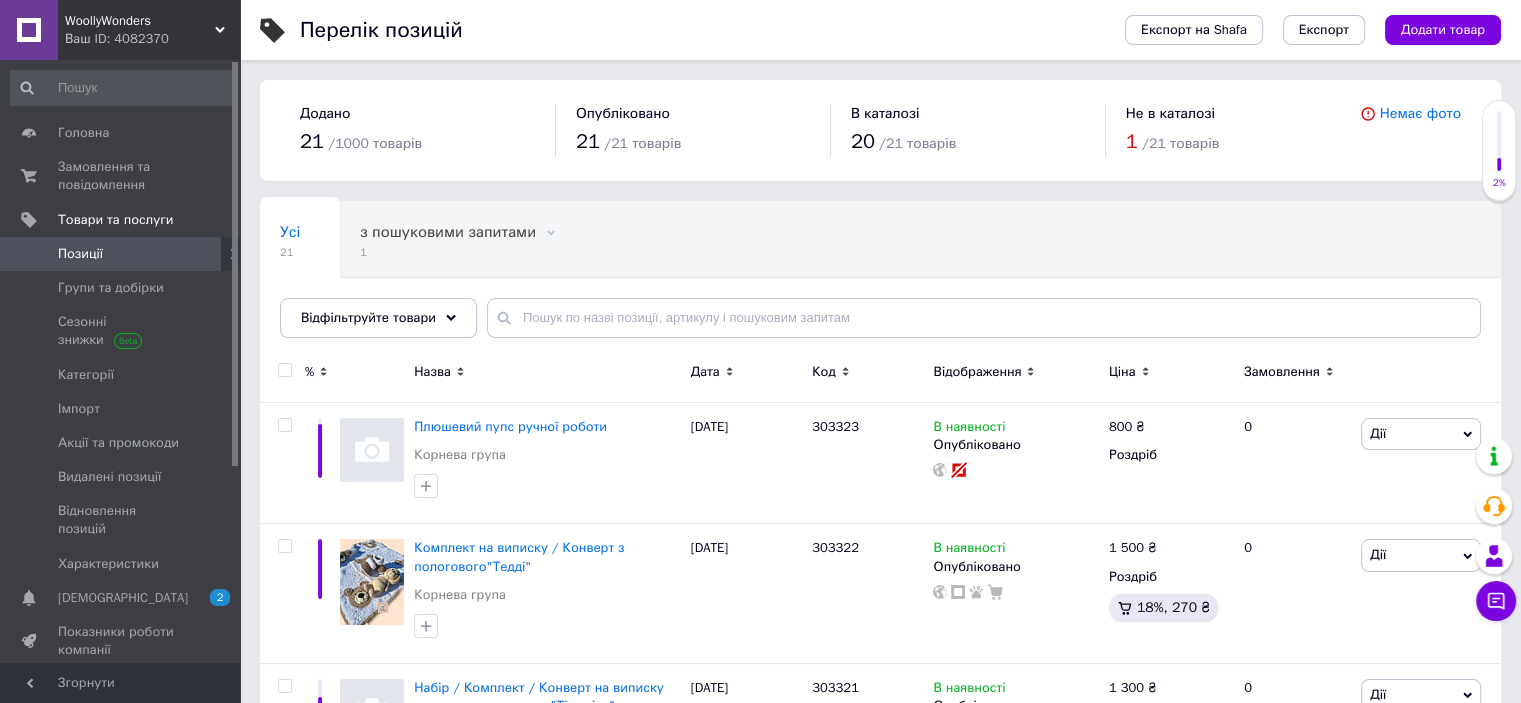 click on "Не в каталозі" at bounding box center [1170, 113] 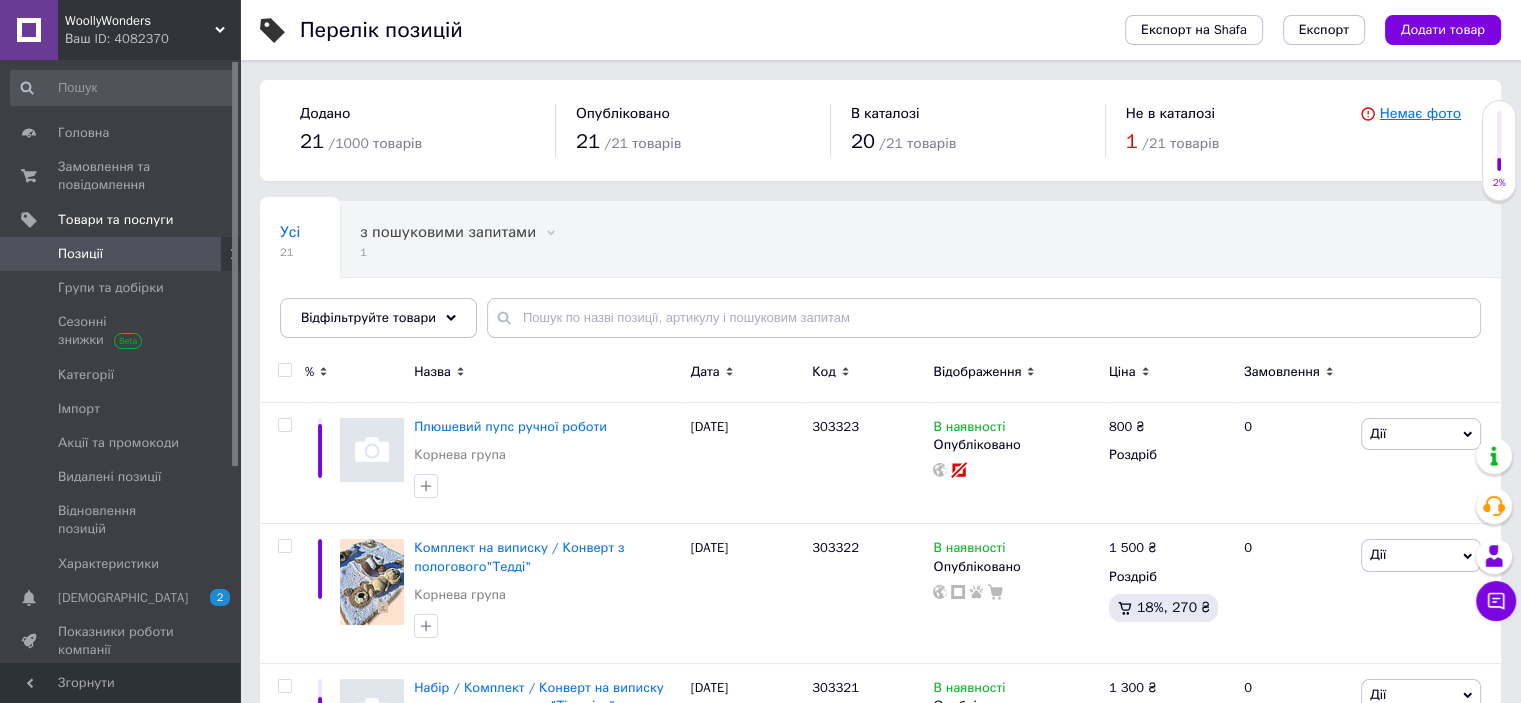 click on "Немає фото" at bounding box center (1420, 113) 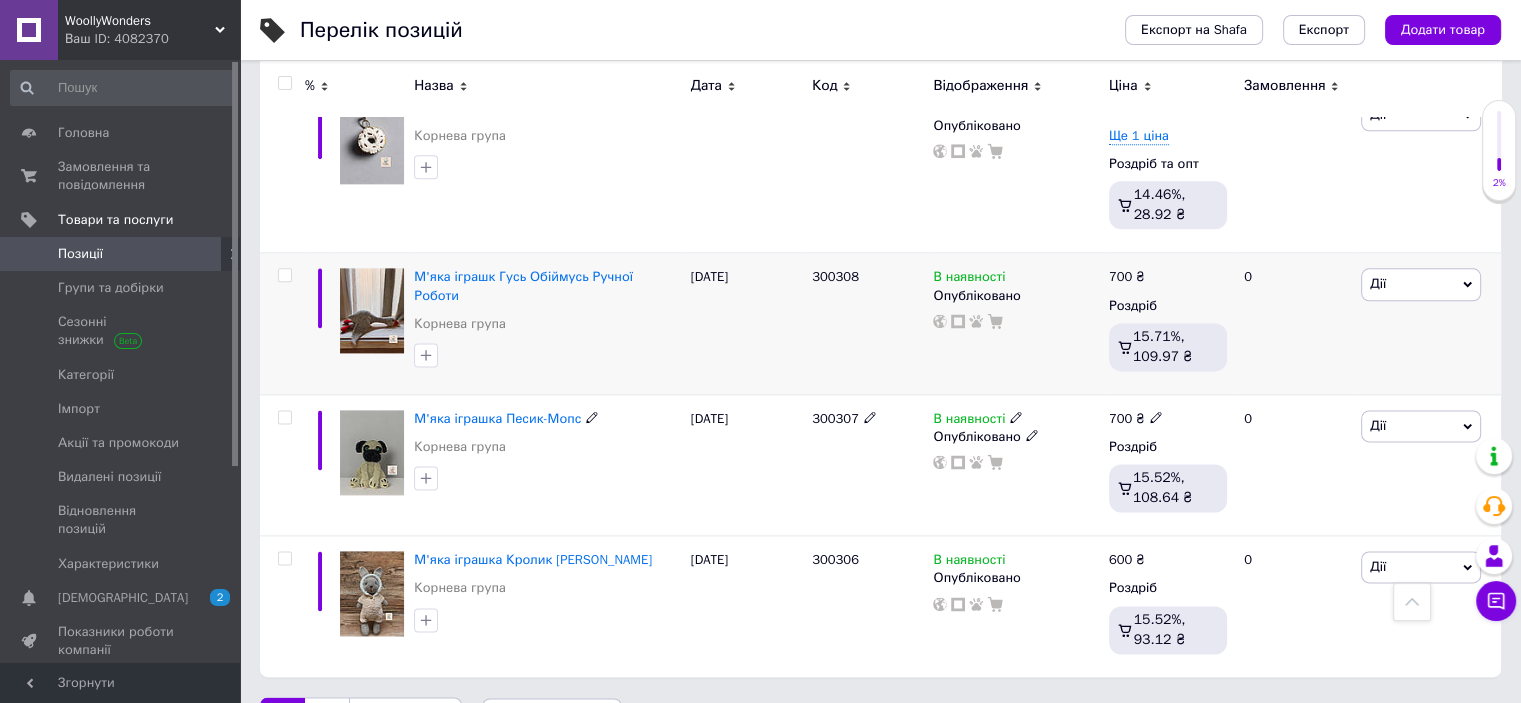 scroll, scrollTop: 2596, scrollLeft: 0, axis: vertical 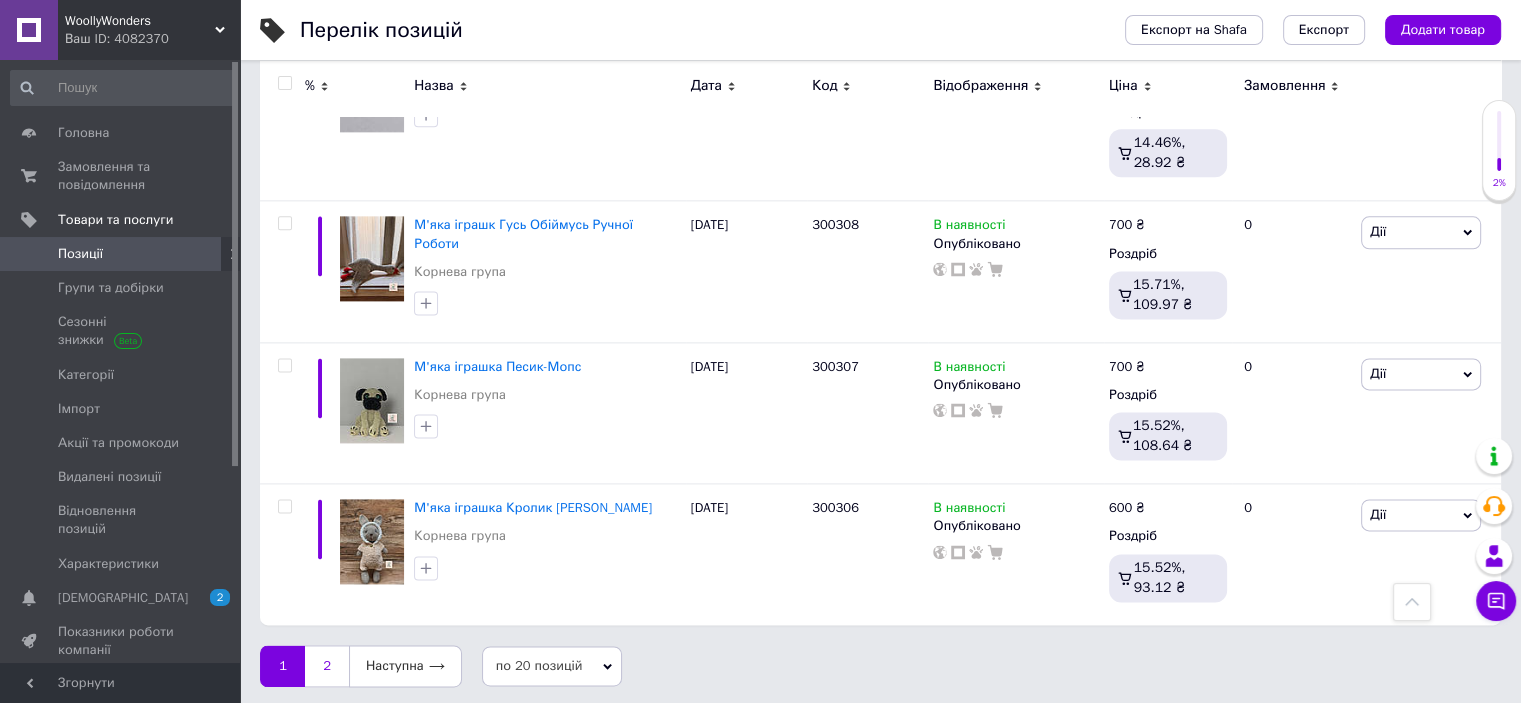click on "2" at bounding box center (327, 666) 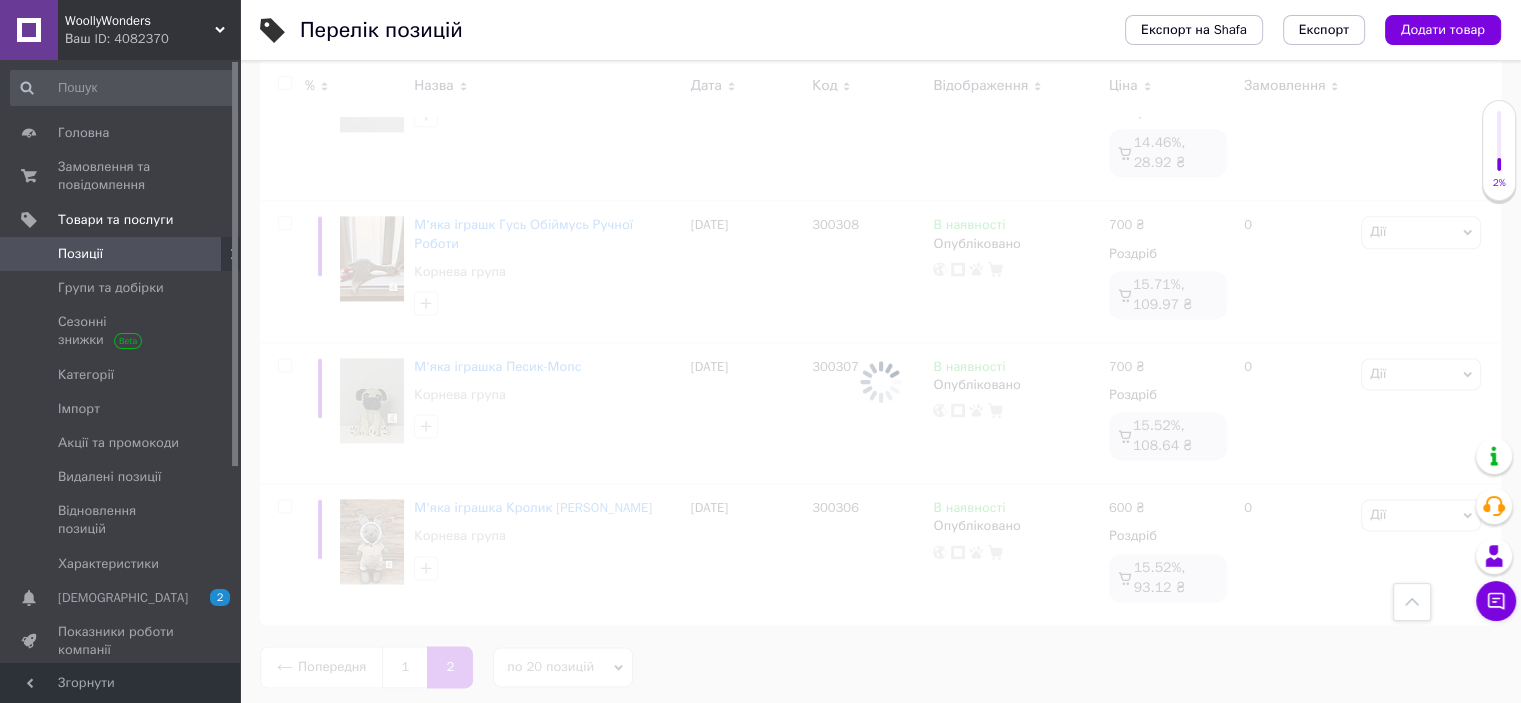 scroll, scrollTop: 0, scrollLeft: 0, axis: both 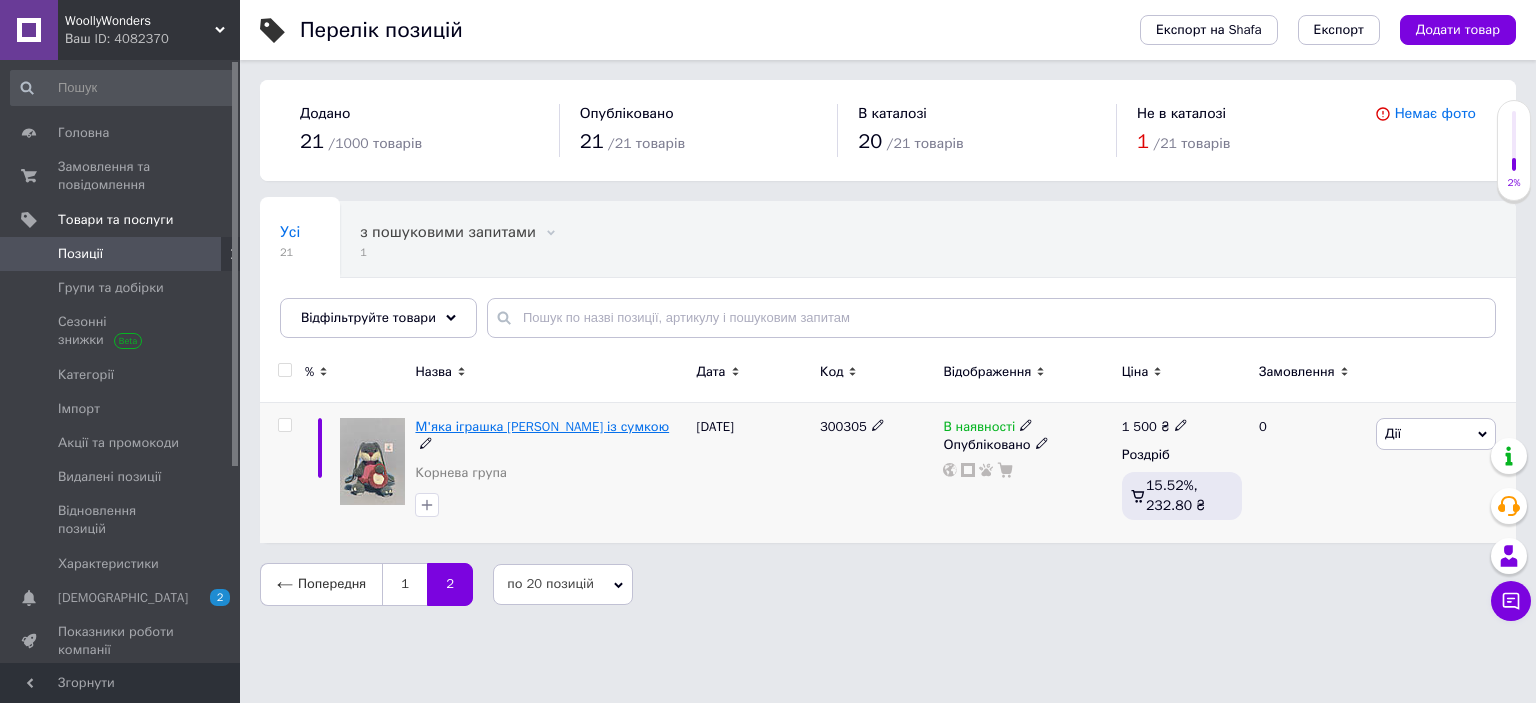 click on "М'яка іграшка  [PERSON_NAME] із сумкою" at bounding box center (542, 426) 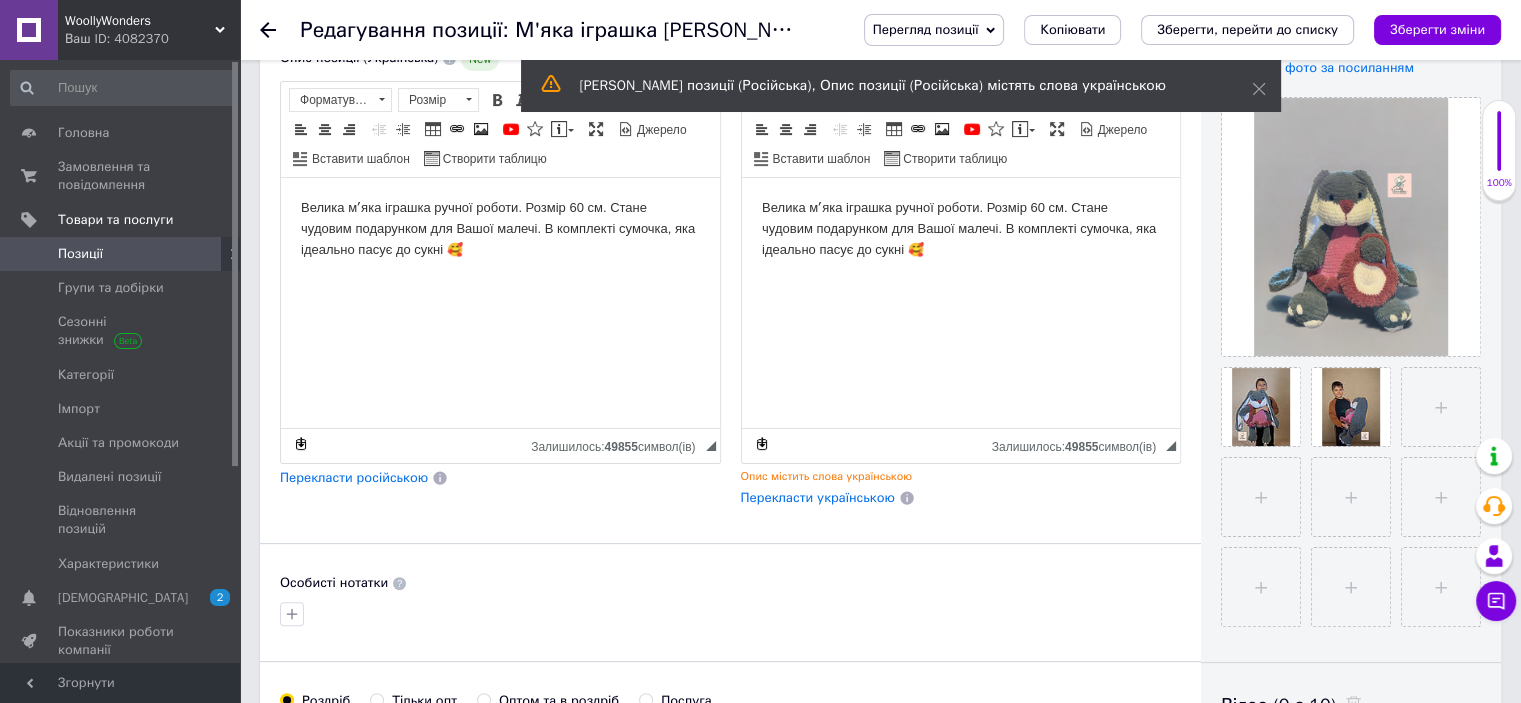 scroll, scrollTop: 0, scrollLeft: 0, axis: both 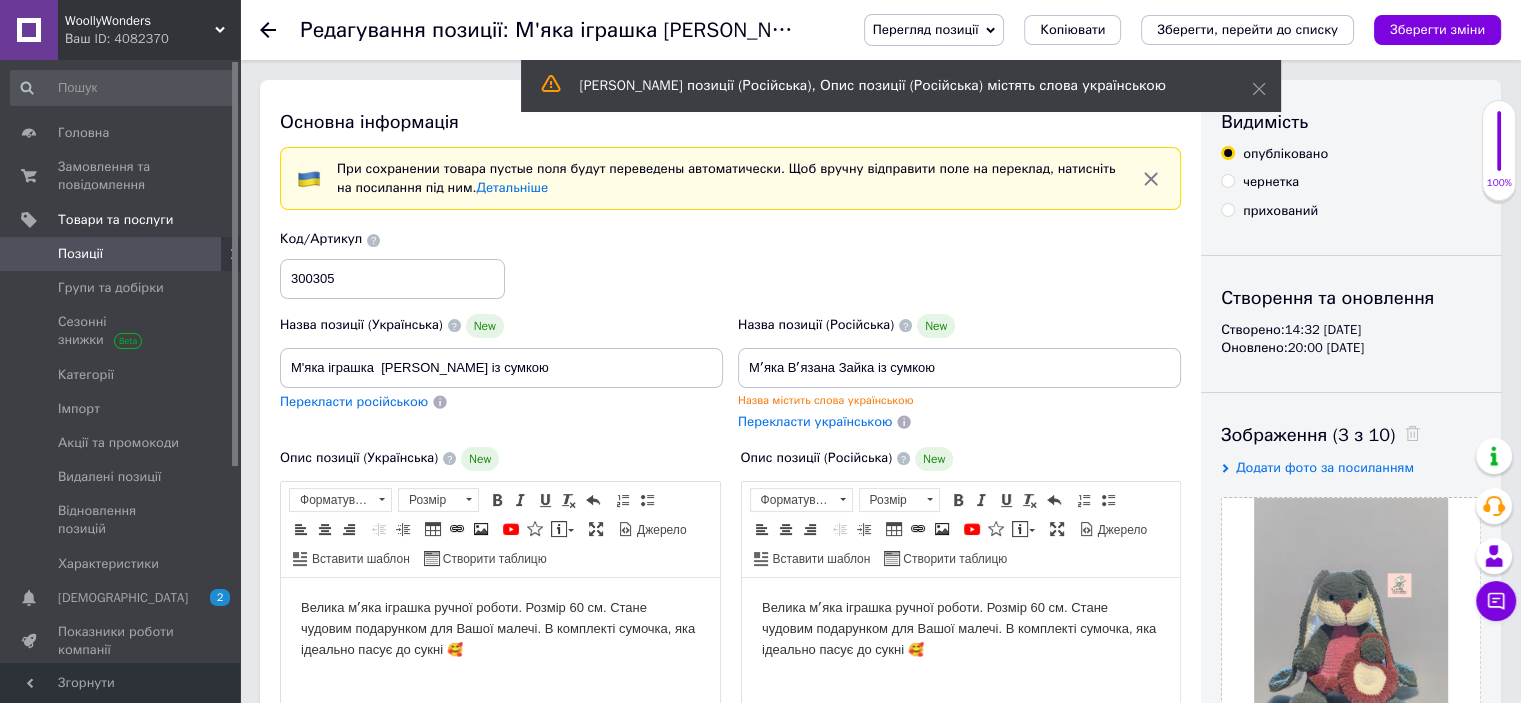 click on "прихований" at bounding box center [1280, 211] 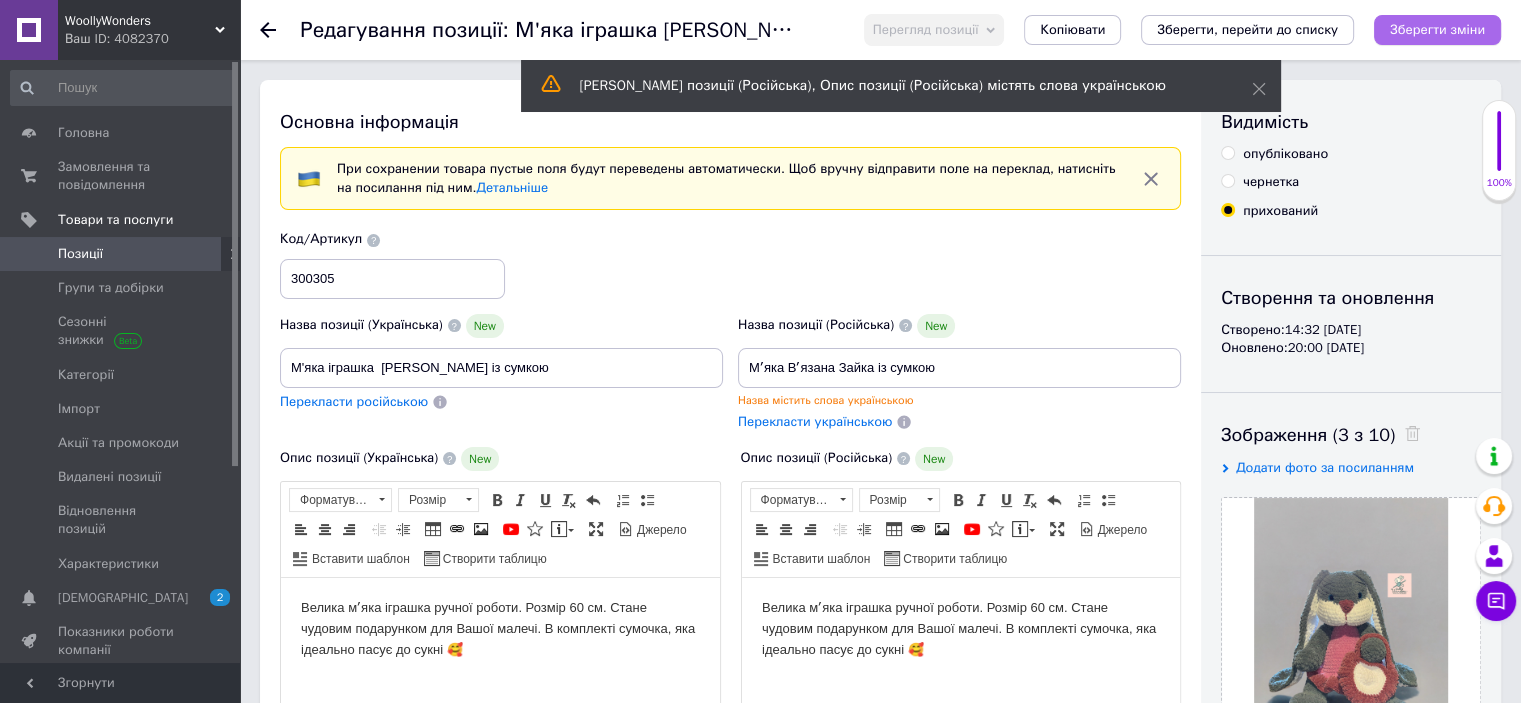 click on "Зберегти зміни" at bounding box center [1437, 29] 